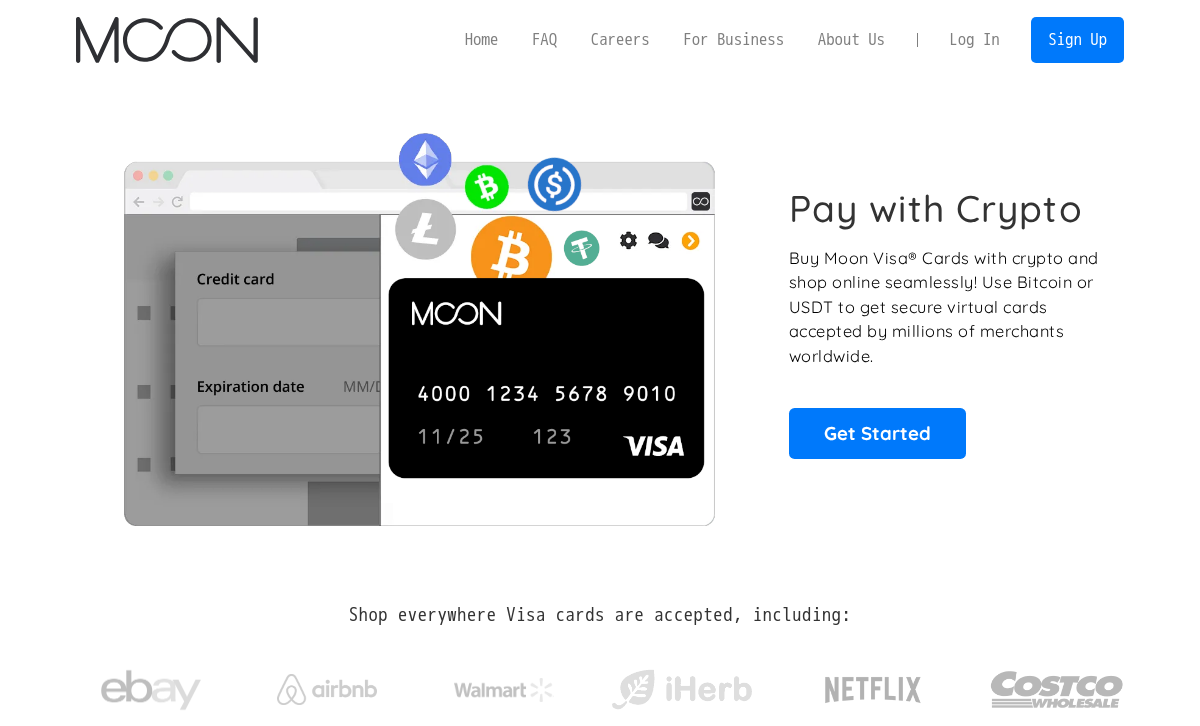 scroll, scrollTop: 0, scrollLeft: 0, axis: both 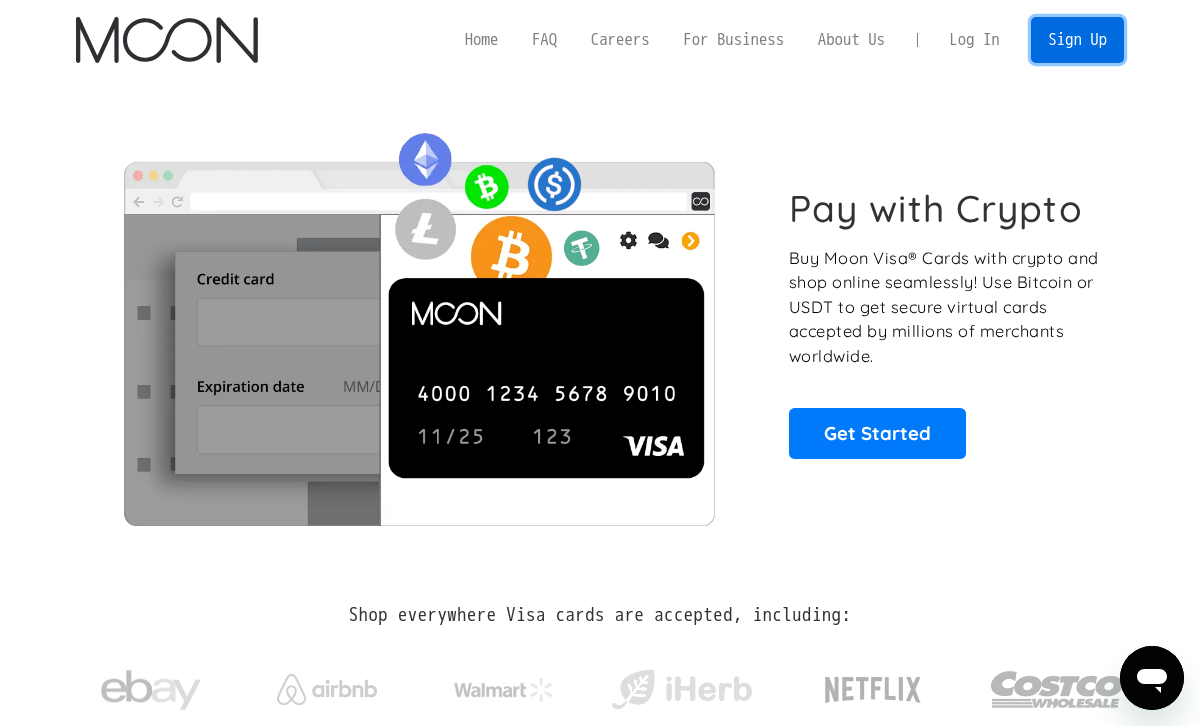 click on "Sign Up" at bounding box center [1077, 39] 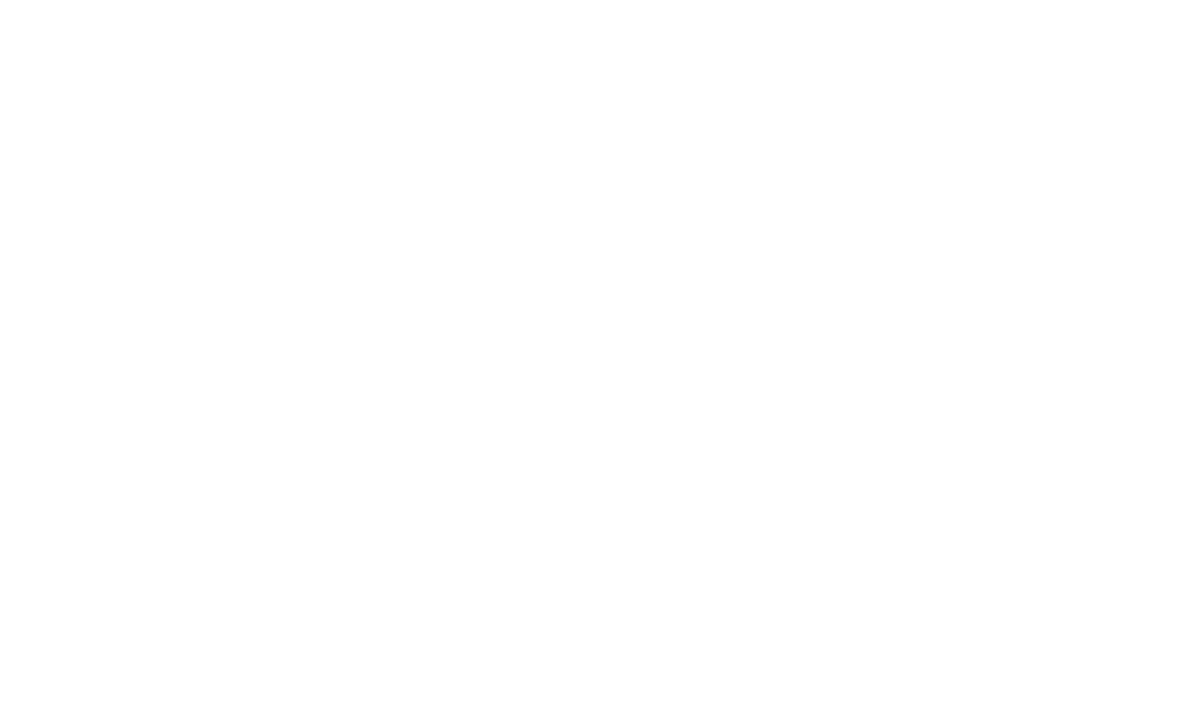 scroll, scrollTop: 0, scrollLeft: 0, axis: both 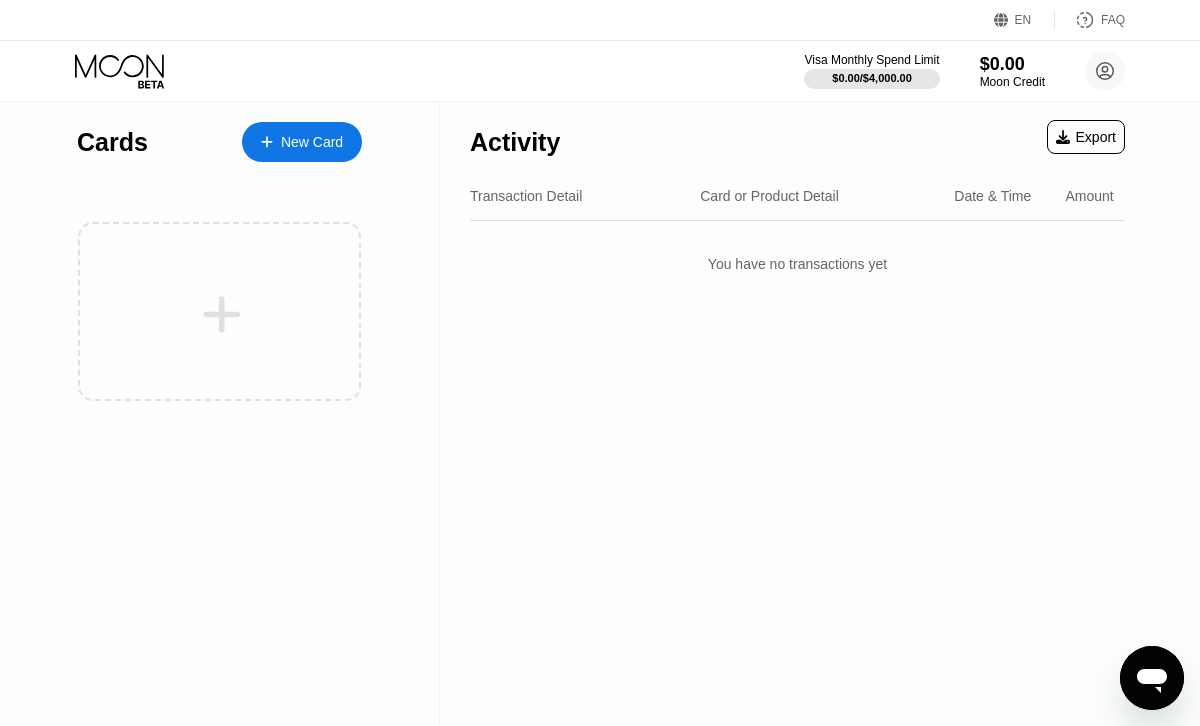click on "New Card" at bounding box center [312, 142] 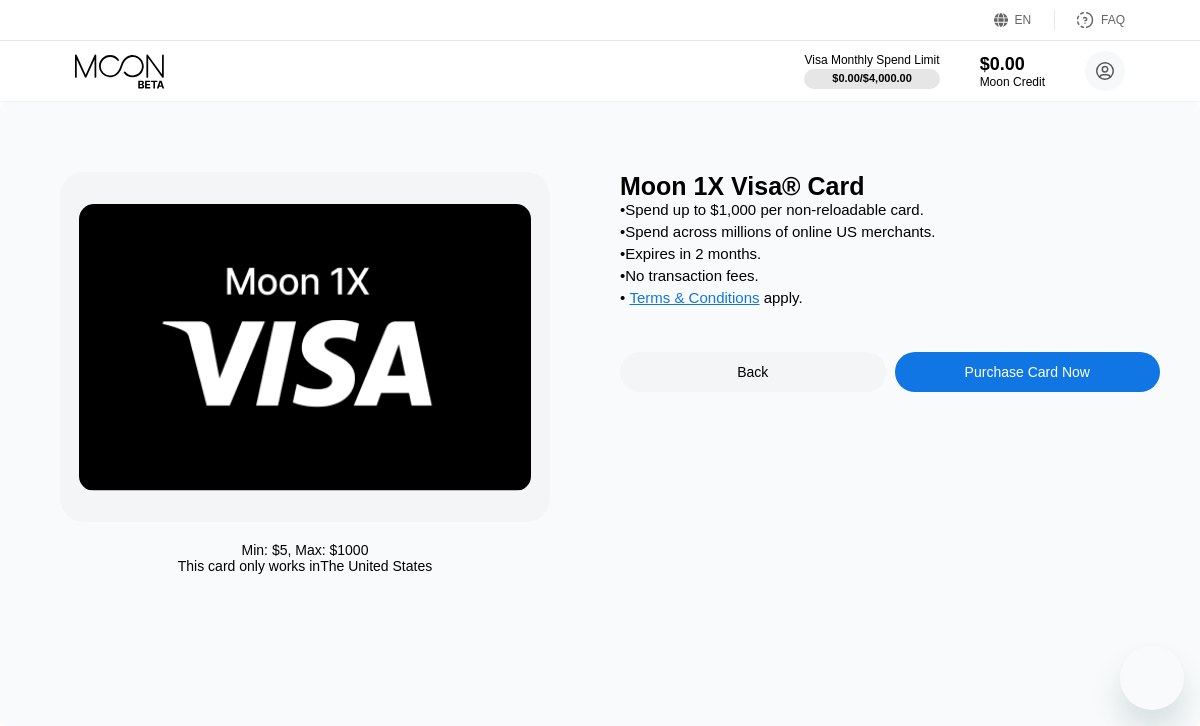 scroll, scrollTop: 0, scrollLeft: 0, axis: both 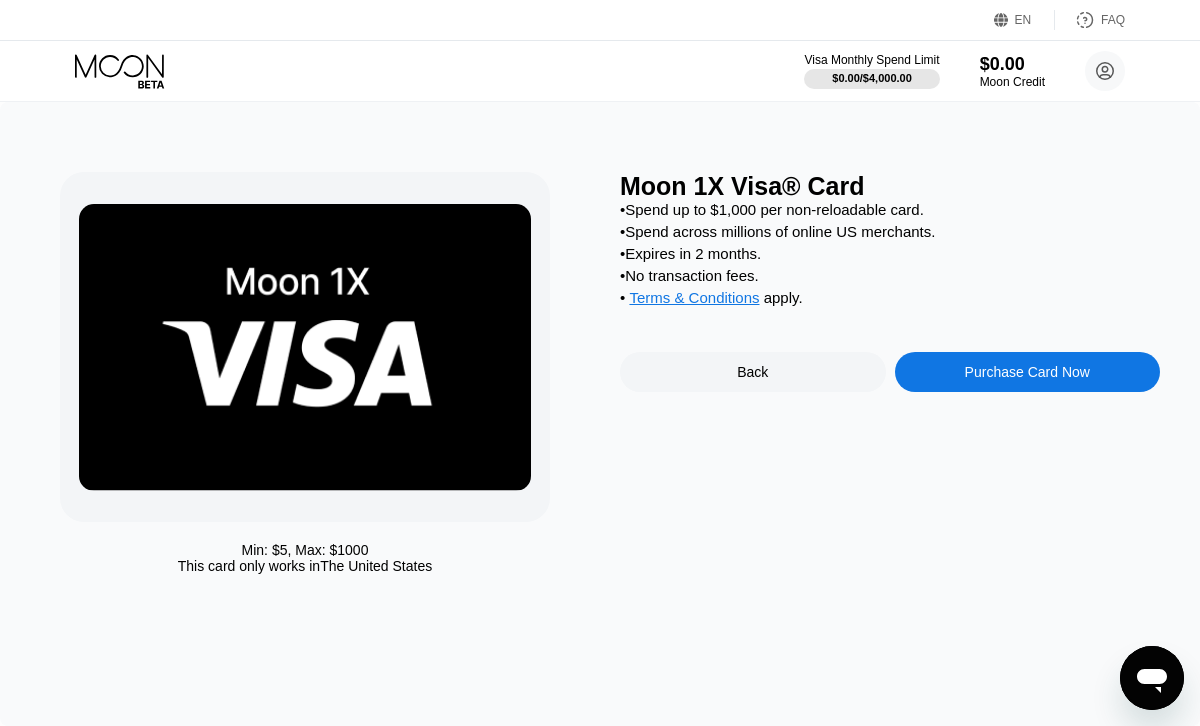 click on "Purchase Card Now" at bounding box center (1027, 372) 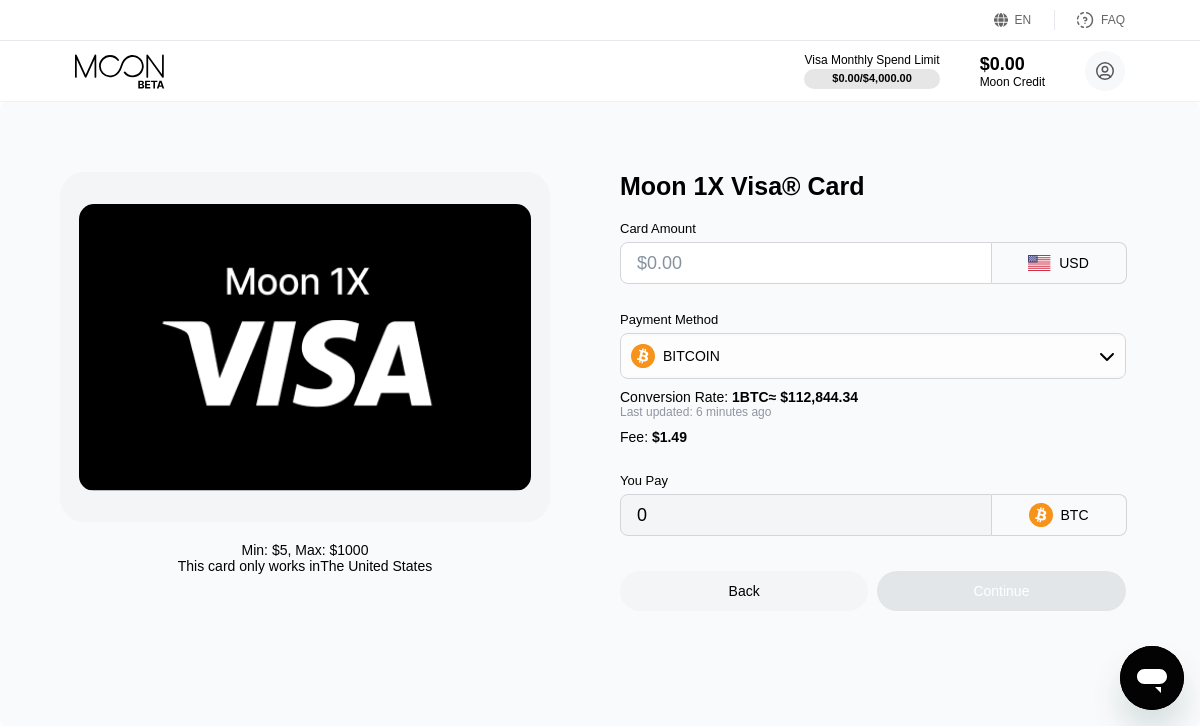 click on "Payment Method BITCOIN Conversion Rate:   1  BTC  ≈   $112,844.34 Last updated:   6 minutes ago Fee :   $1.49" at bounding box center [873, 378] 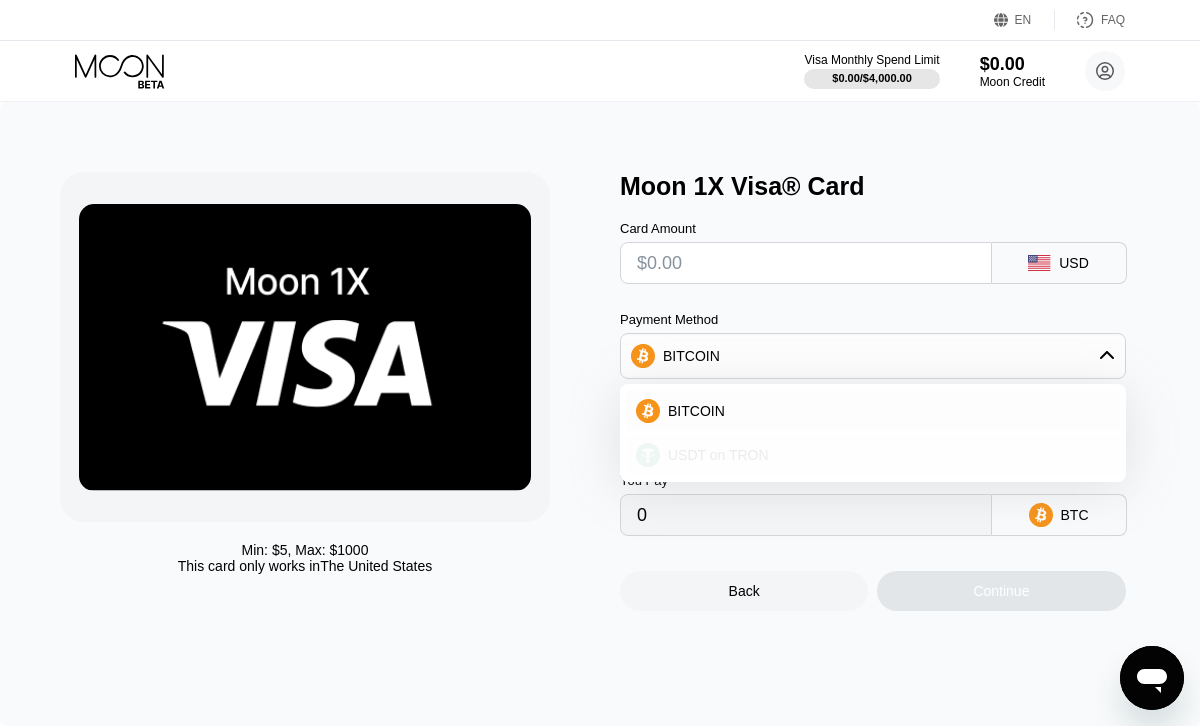 click on "USDT on TRON" at bounding box center [718, 455] 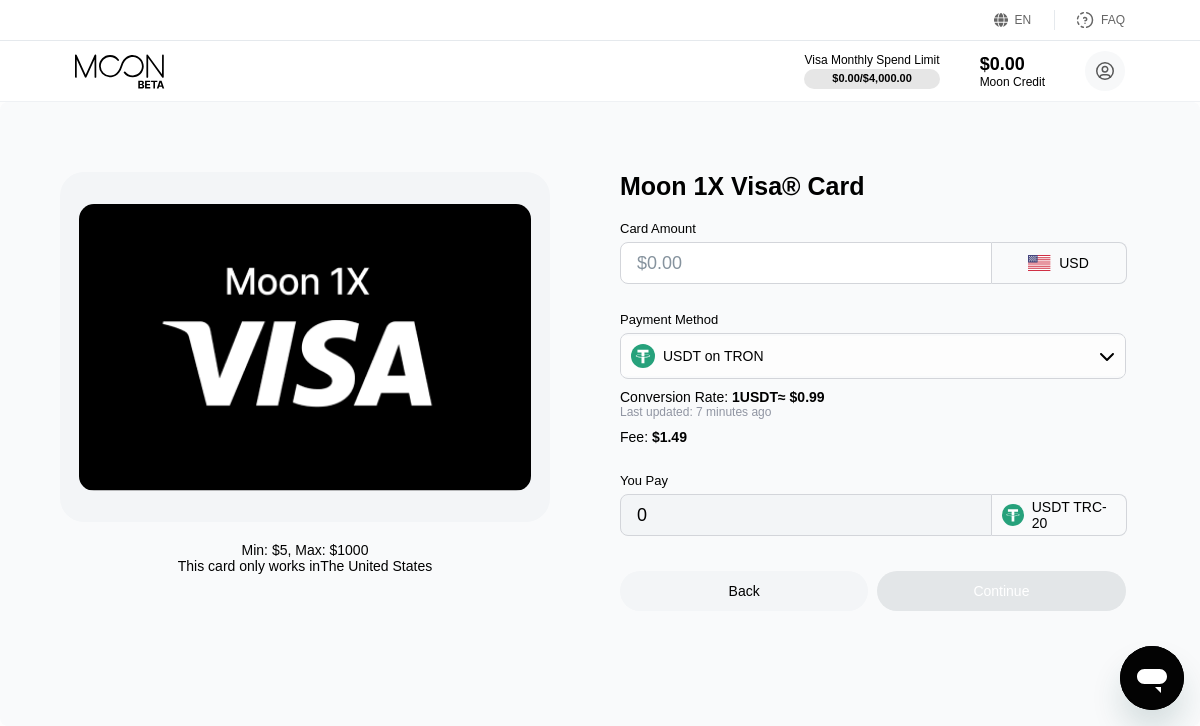 type on "0.00" 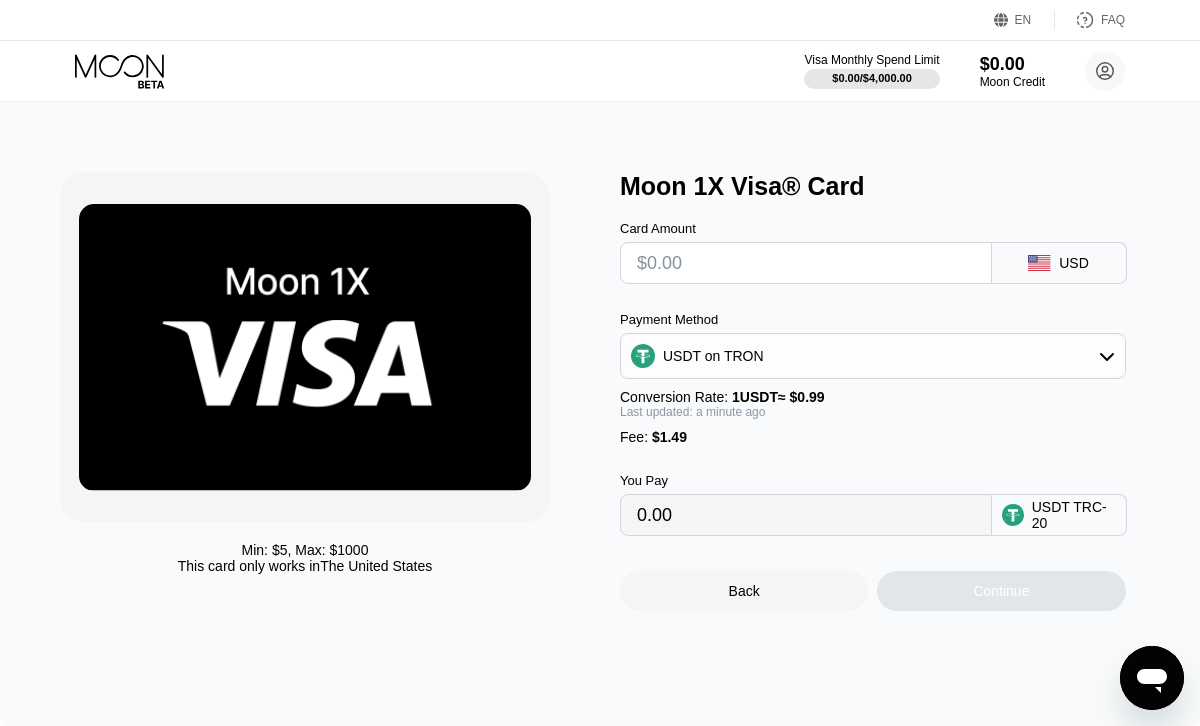 click at bounding box center [806, 263] 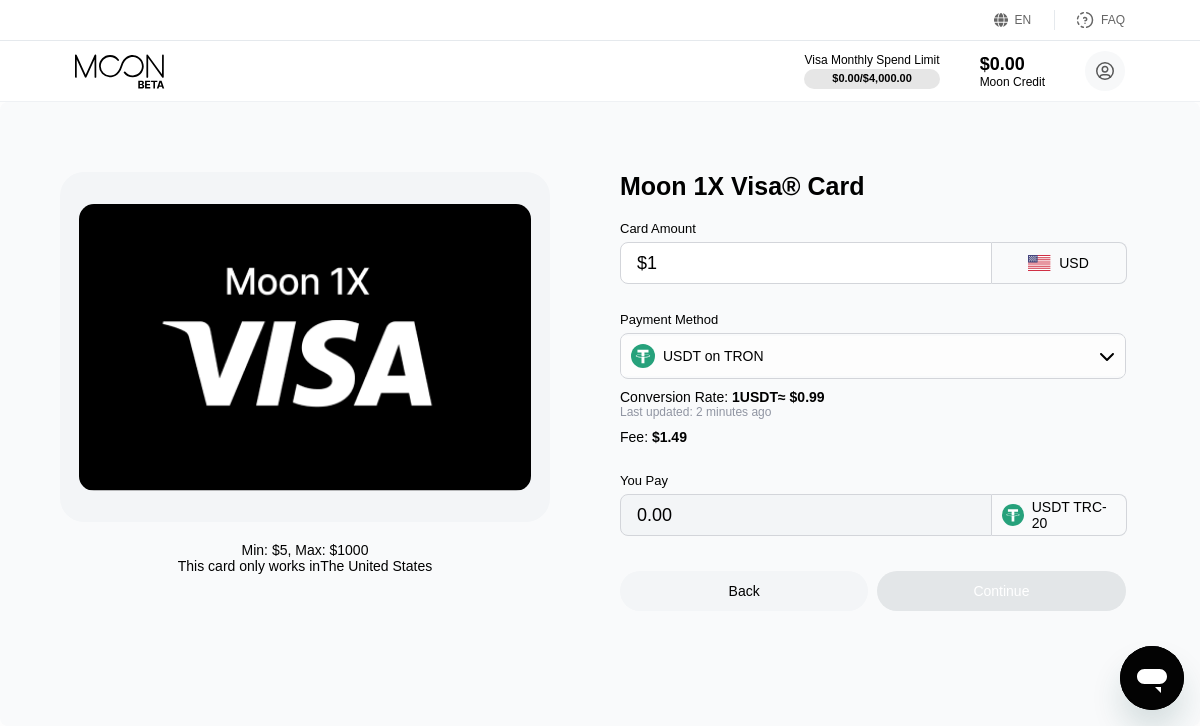 type on "$10" 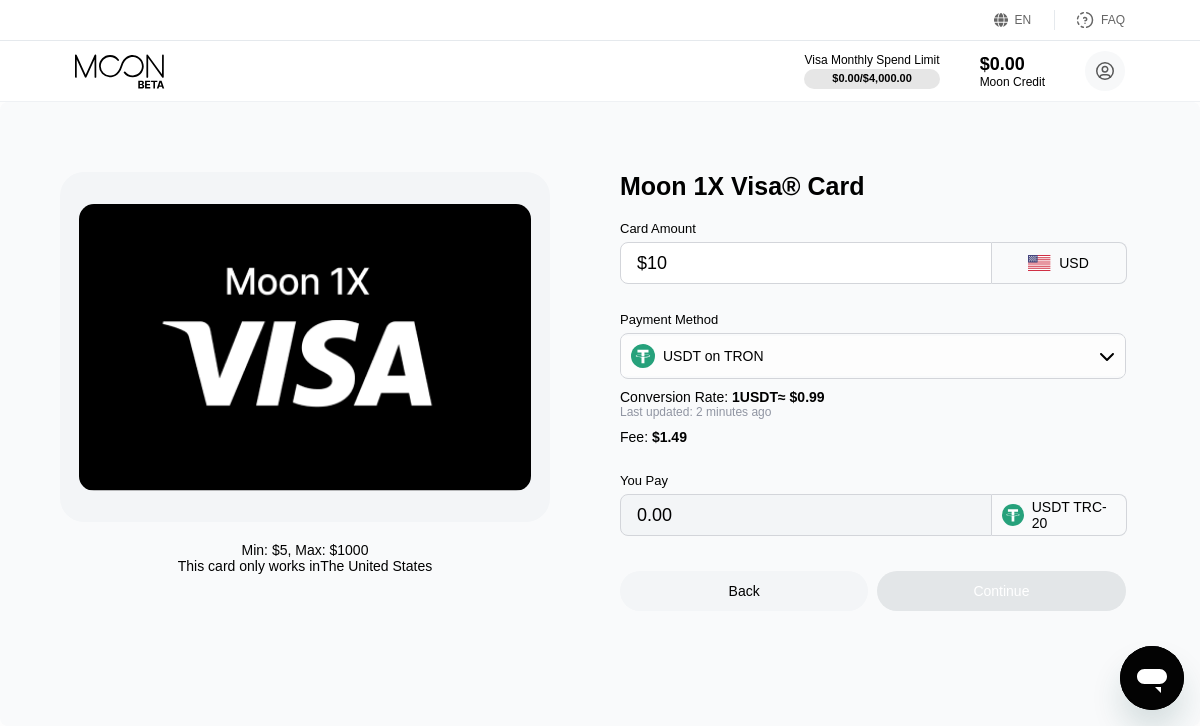click on "$10" at bounding box center (806, 263) 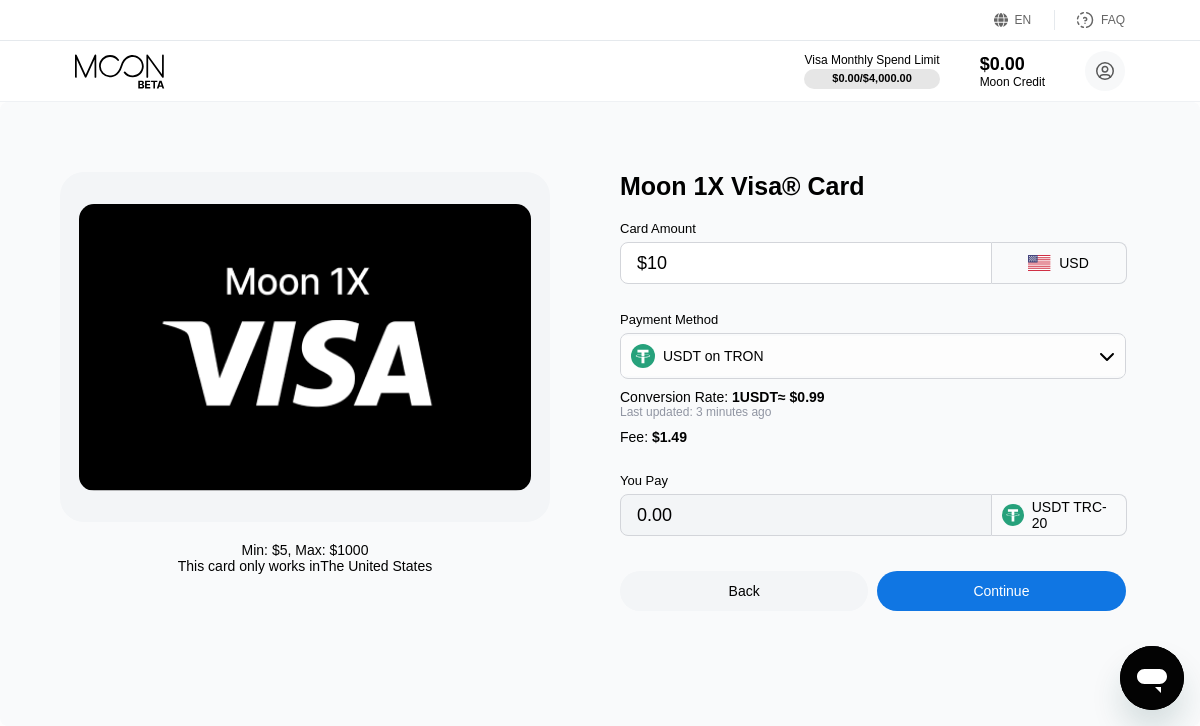 type on "11.61" 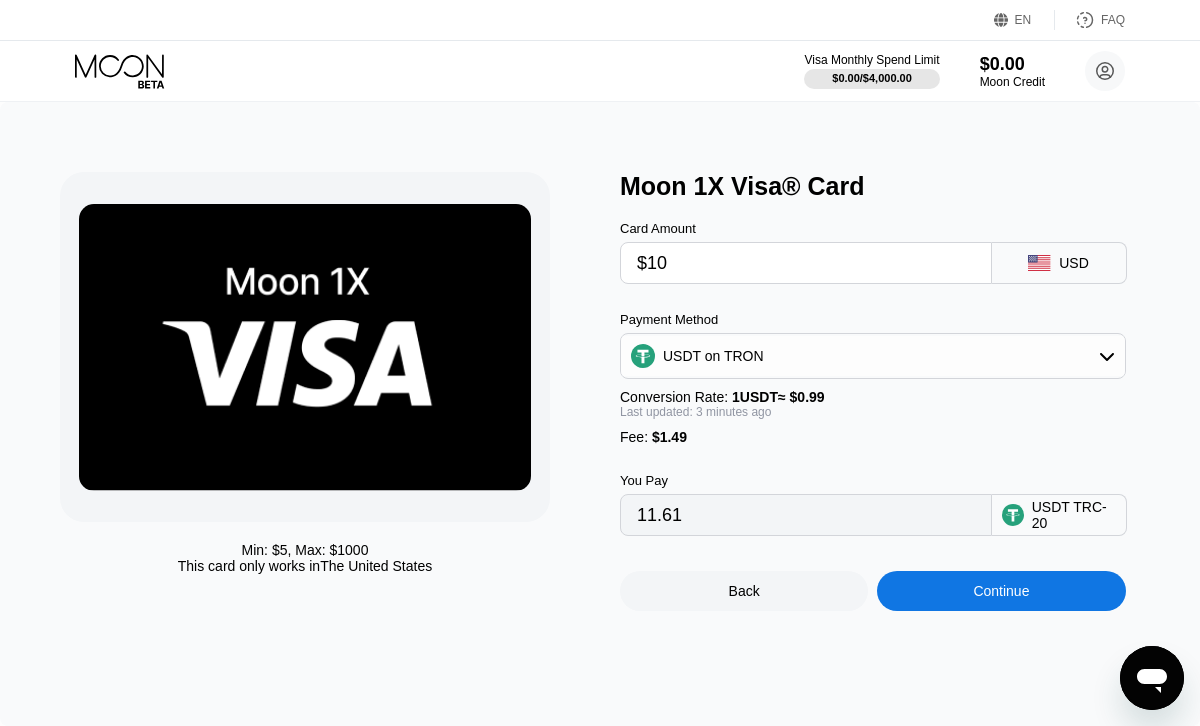 click on "Continue" at bounding box center [1001, 591] 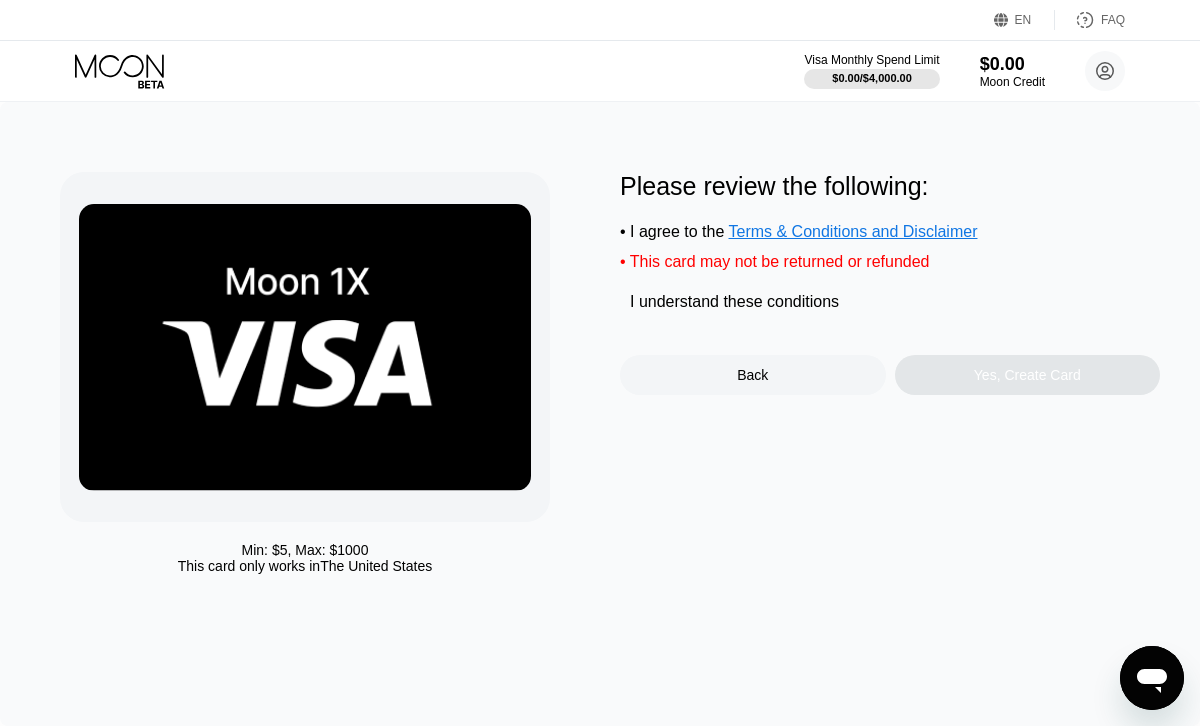 click on "Min: $ 5 , Max: $ 1000 This card only works in  The United States Please review the following: • I agree to the   Terms & Conditions and Disclaimer • This card may not be returned or refunded I understand these conditions Back Yes, Create Card" at bounding box center [600, 414] 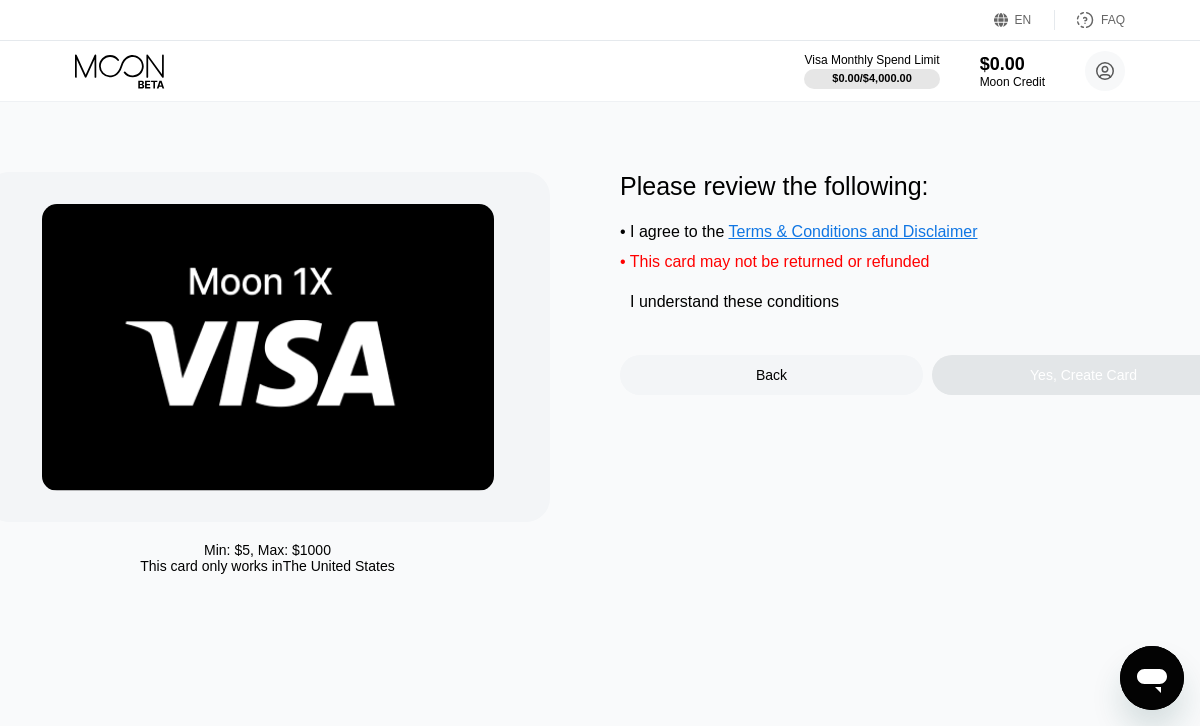 click on "I understand these conditions" at bounding box center (734, 302) 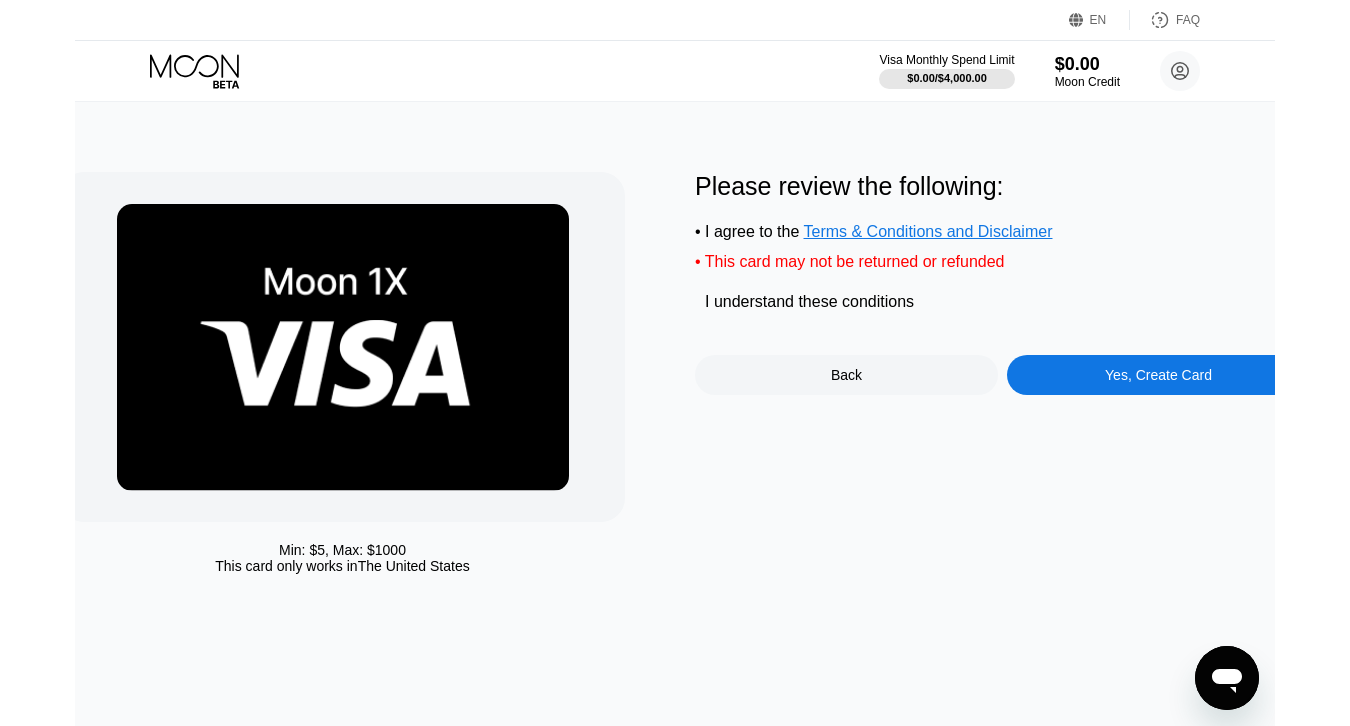 scroll, scrollTop: 29, scrollLeft: 0, axis: vertical 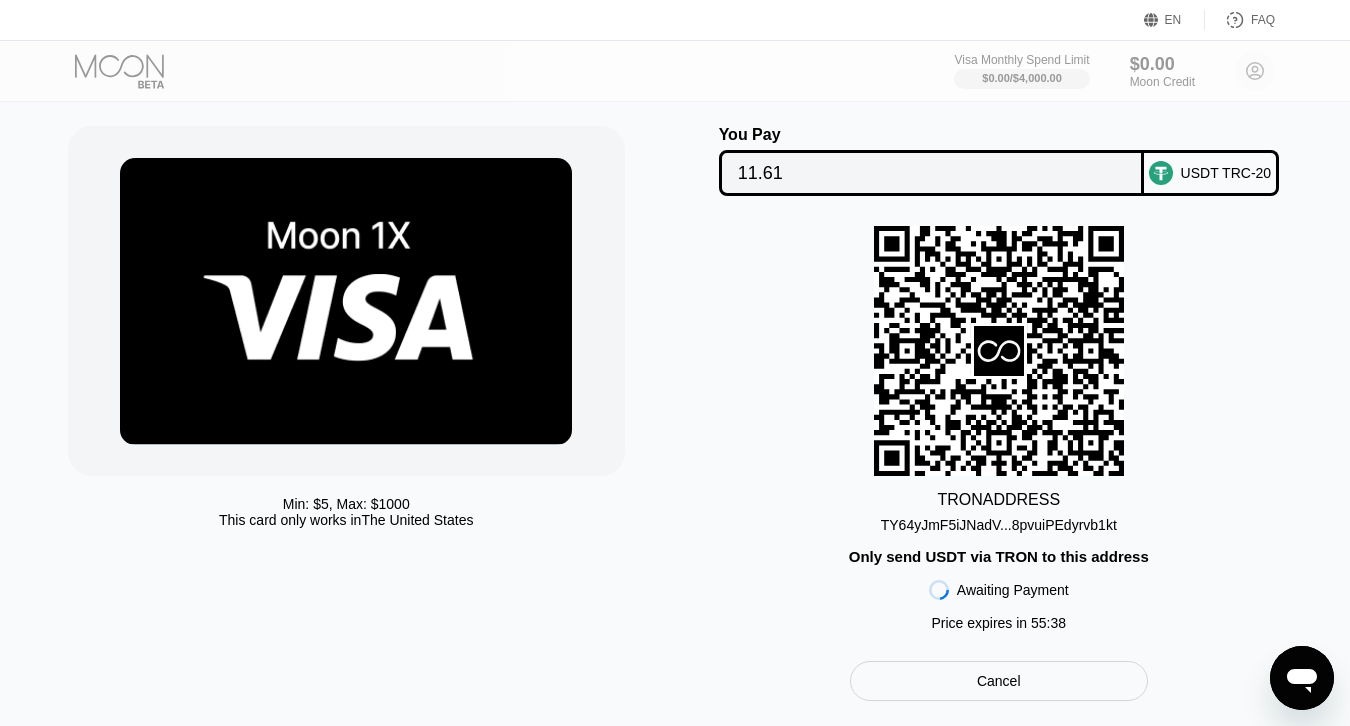 click on "TRON  ADDRESS TY64yJmF5iJNadV...8pvuiPEdyrvb1kt Only send USDT via TRON to this address Awaiting Payment Price expires in   55 : 38" at bounding box center (999, 433) 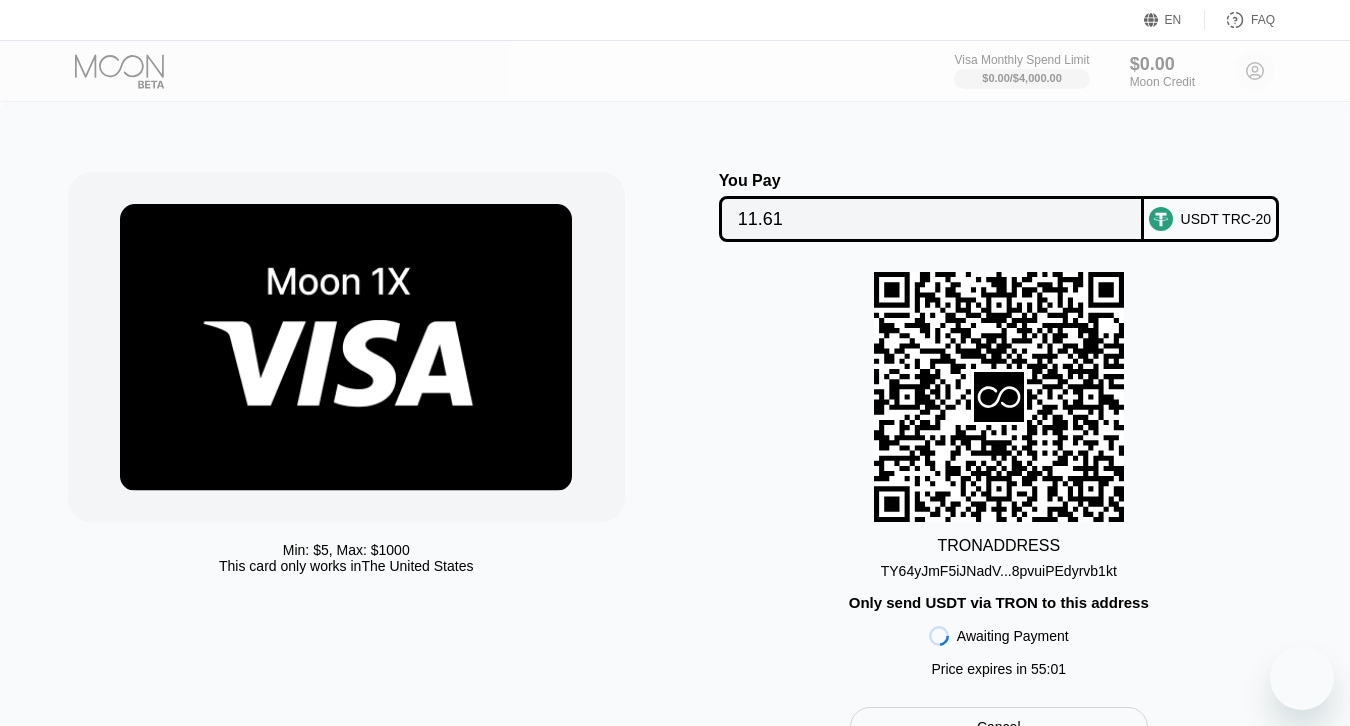 scroll, scrollTop: 46, scrollLeft: 0, axis: vertical 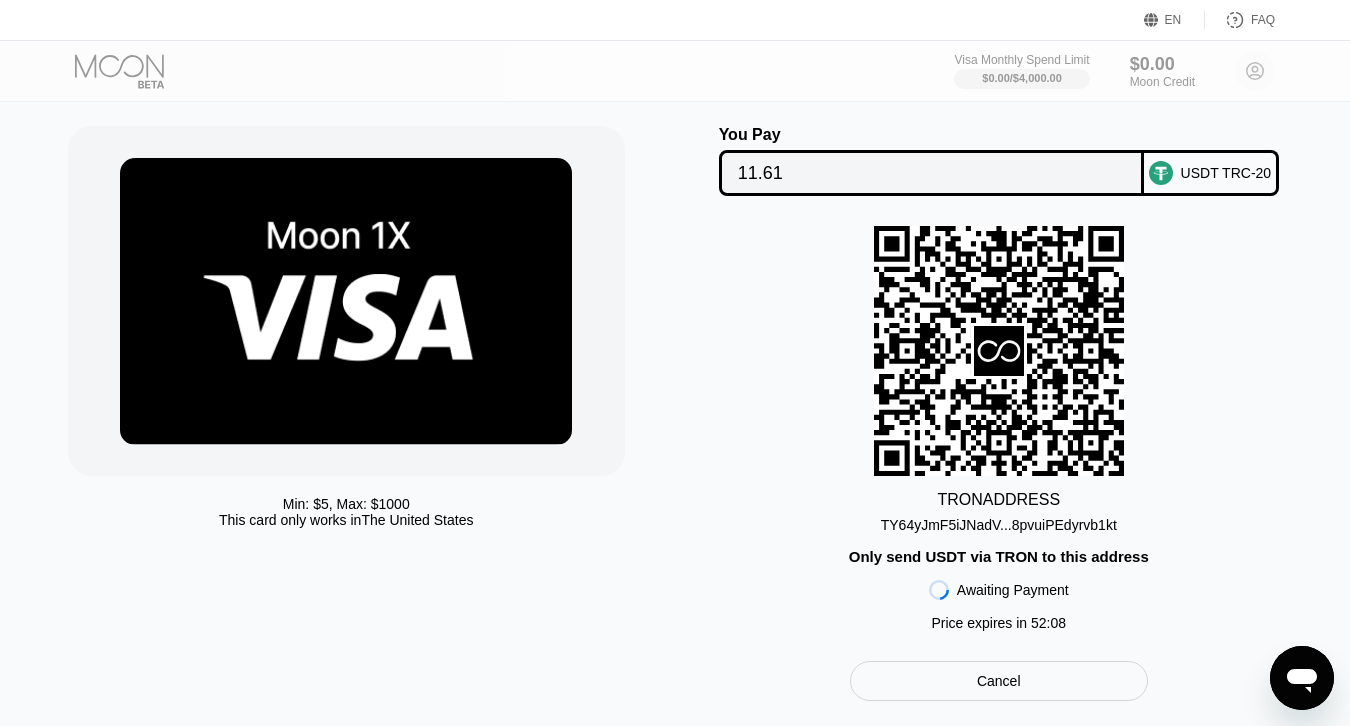 click on "Min: $ 5 , Max: $ 1000 This card only works in  The United States" at bounding box center (372, 413) 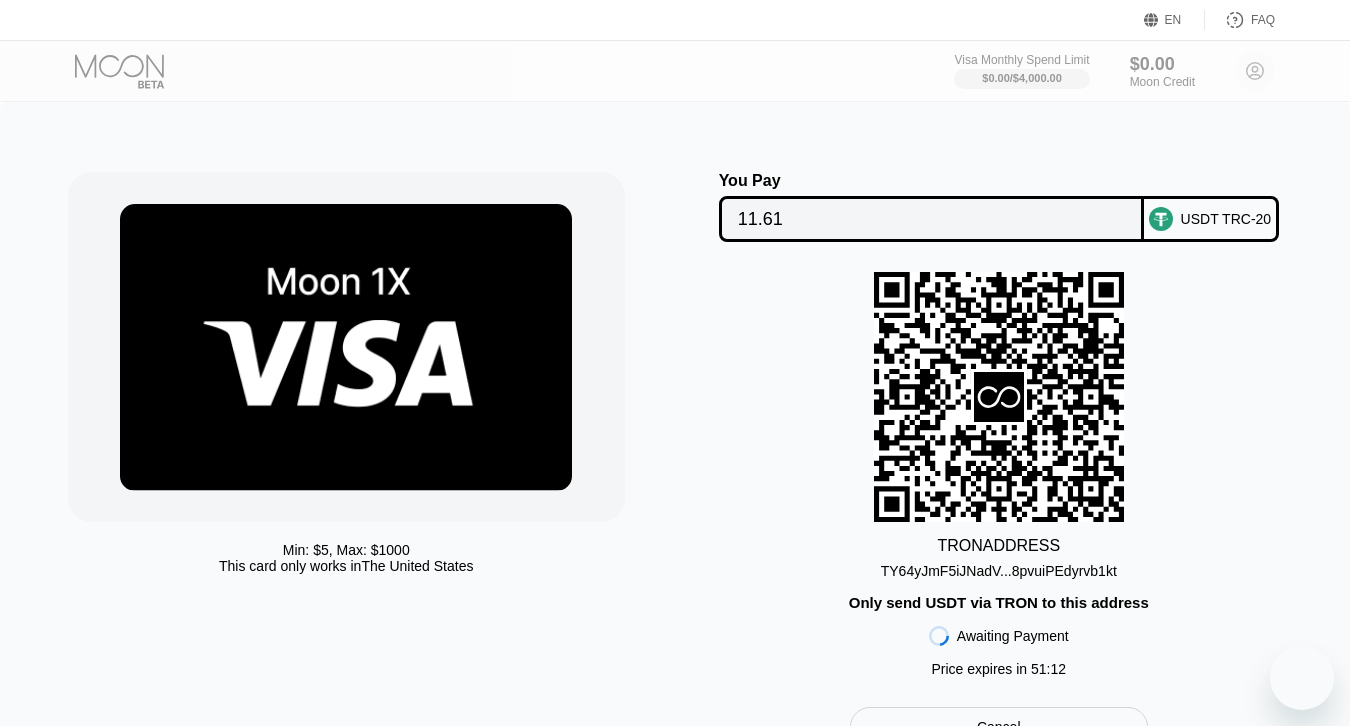 scroll, scrollTop: 128, scrollLeft: 0, axis: vertical 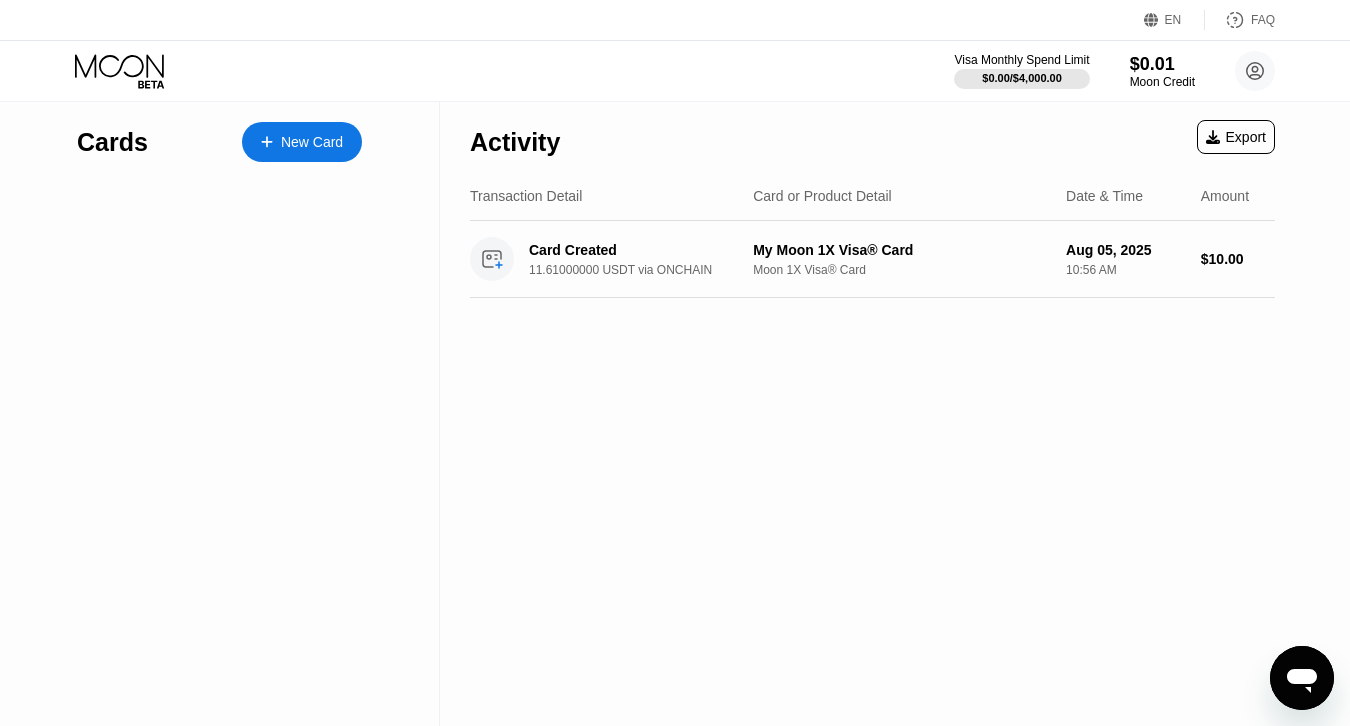 click 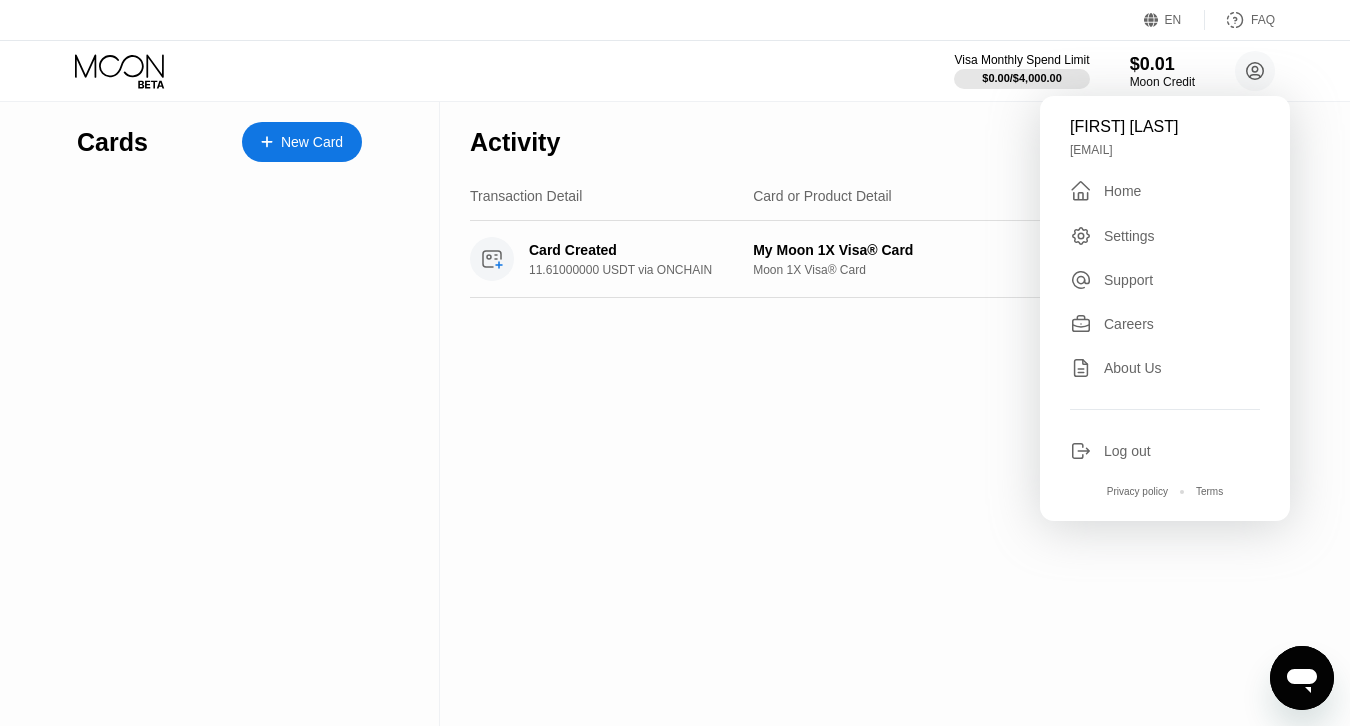 click 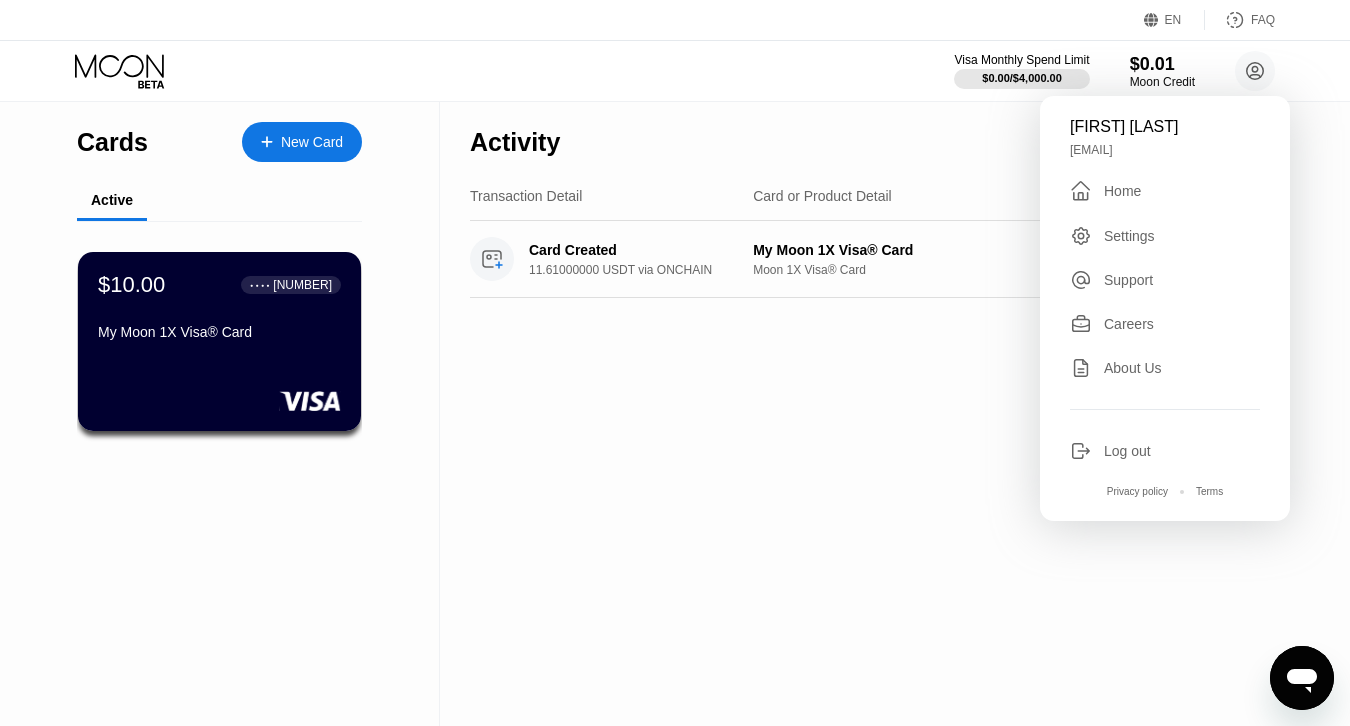 click on "$10.00 ● ● ● ● 3063 My Moon 1X Visa® Card" at bounding box center (219, 310) 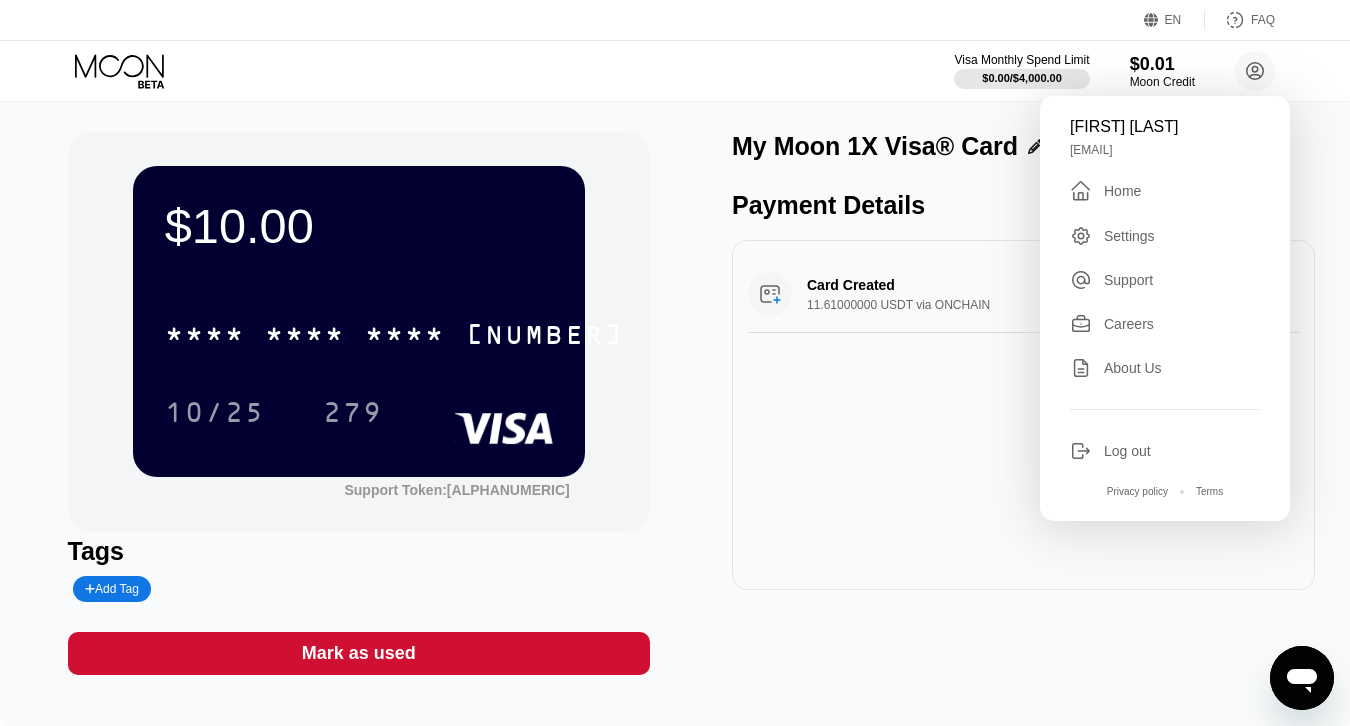 click on "Card Created 11.61000000 USDT via ONCHAIN $10.00 Aug 05, 2025 10:56 AM" at bounding box center [1023, 294] 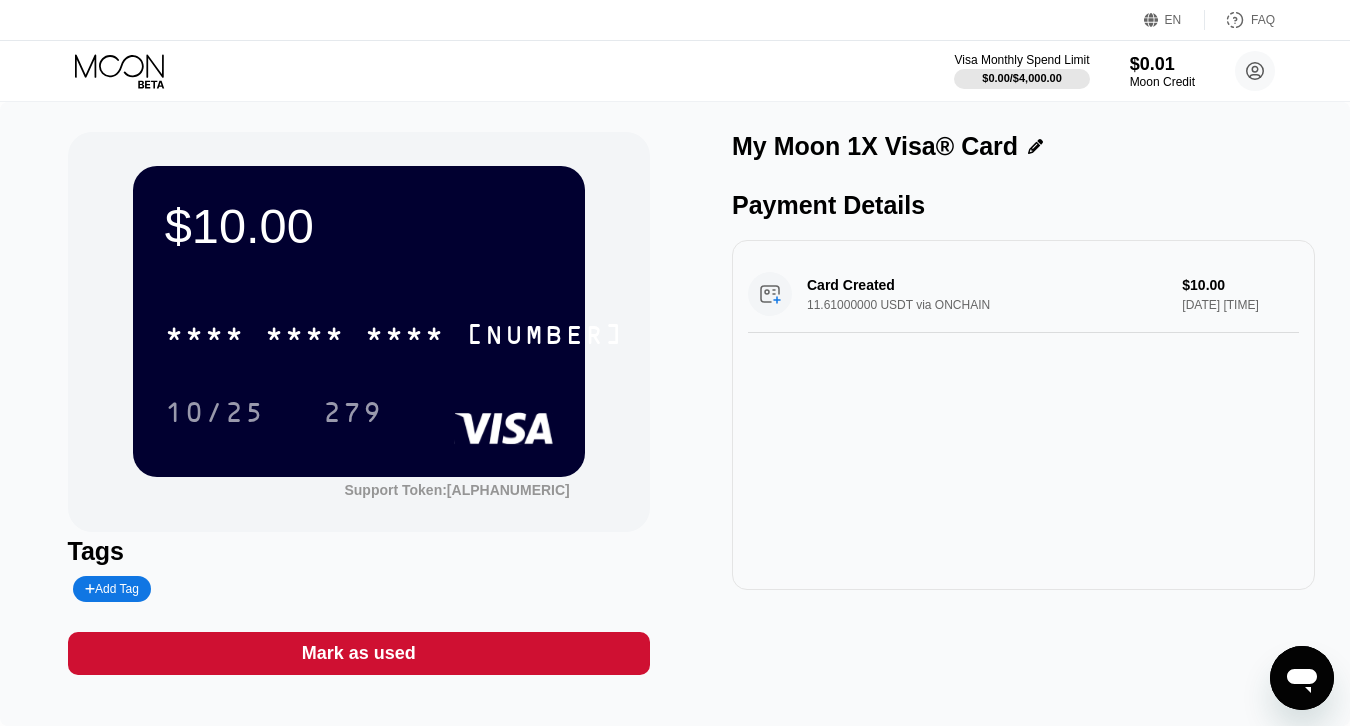 click on "* * * *" at bounding box center (405, 337) 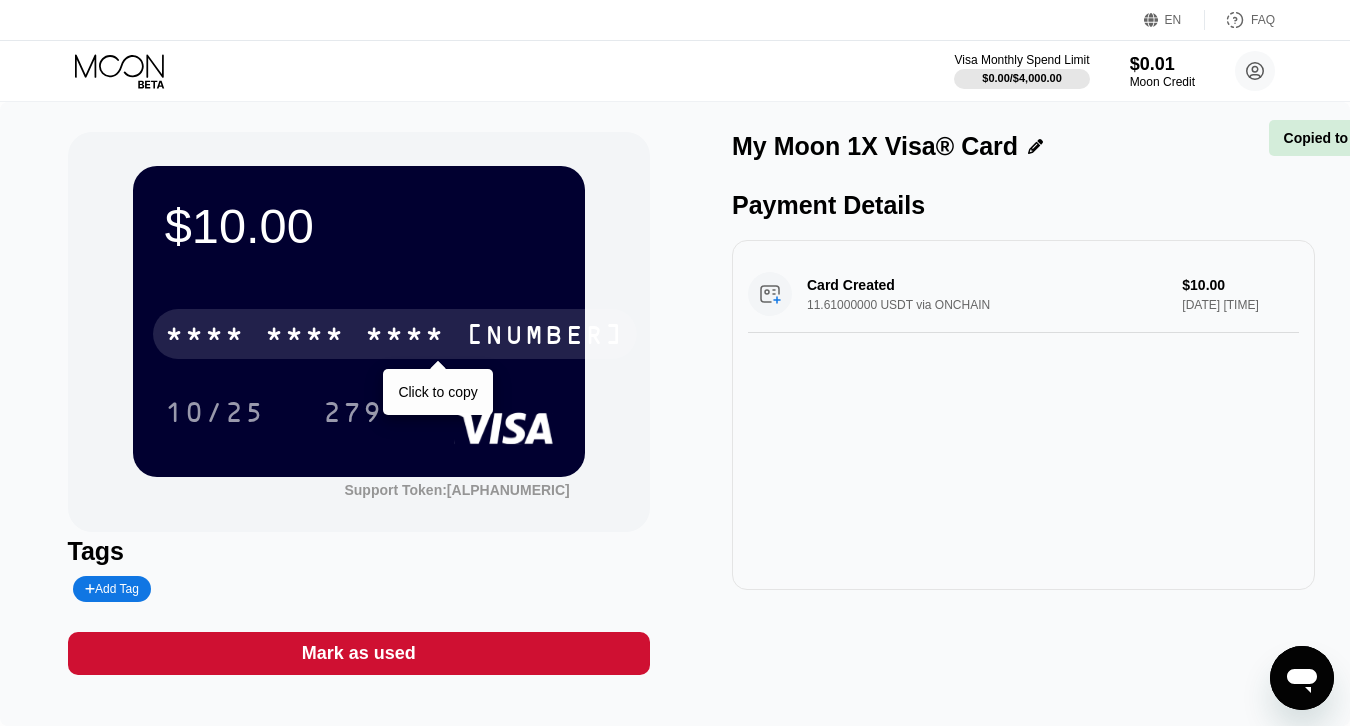 drag, startPoint x: 435, startPoint y: 394, endPoint x: 415, endPoint y: 380, distance: 24.41311 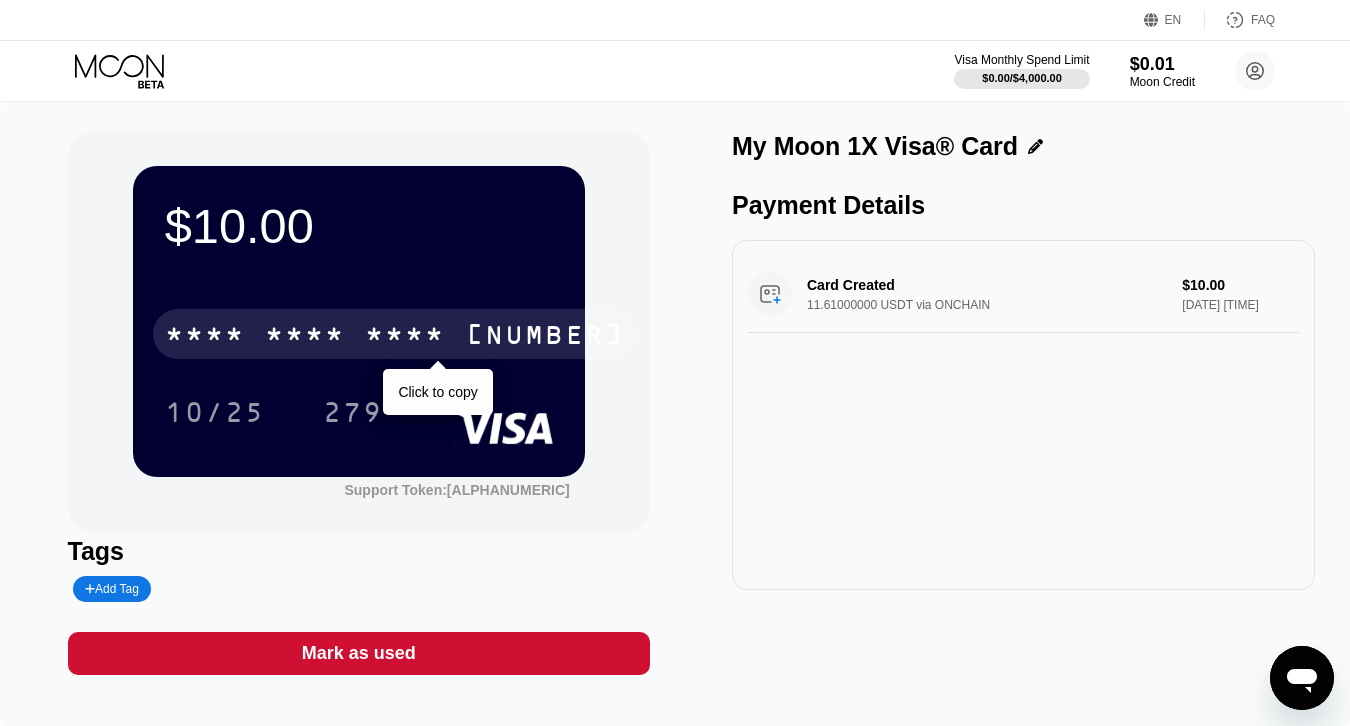 click on "10/25 279" at bounding box center [359, 412] 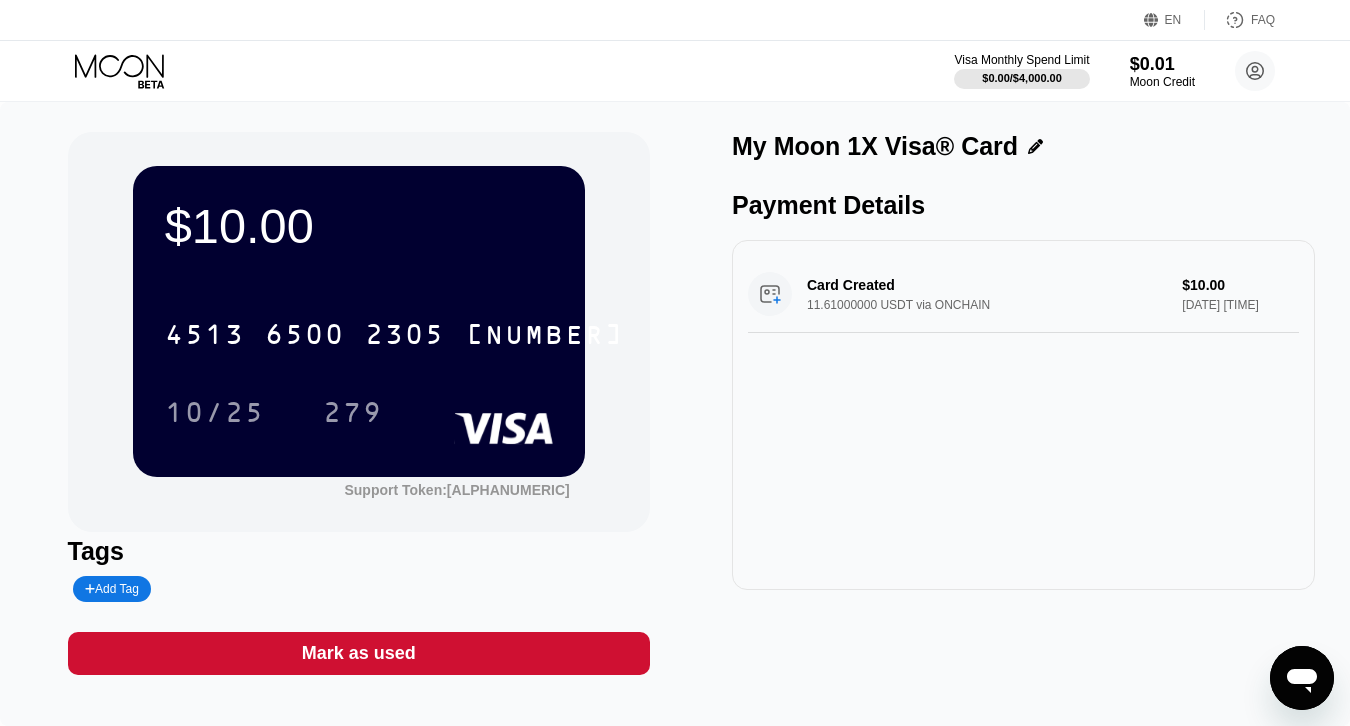 click on "6500" at bounding box center [305, 337] 